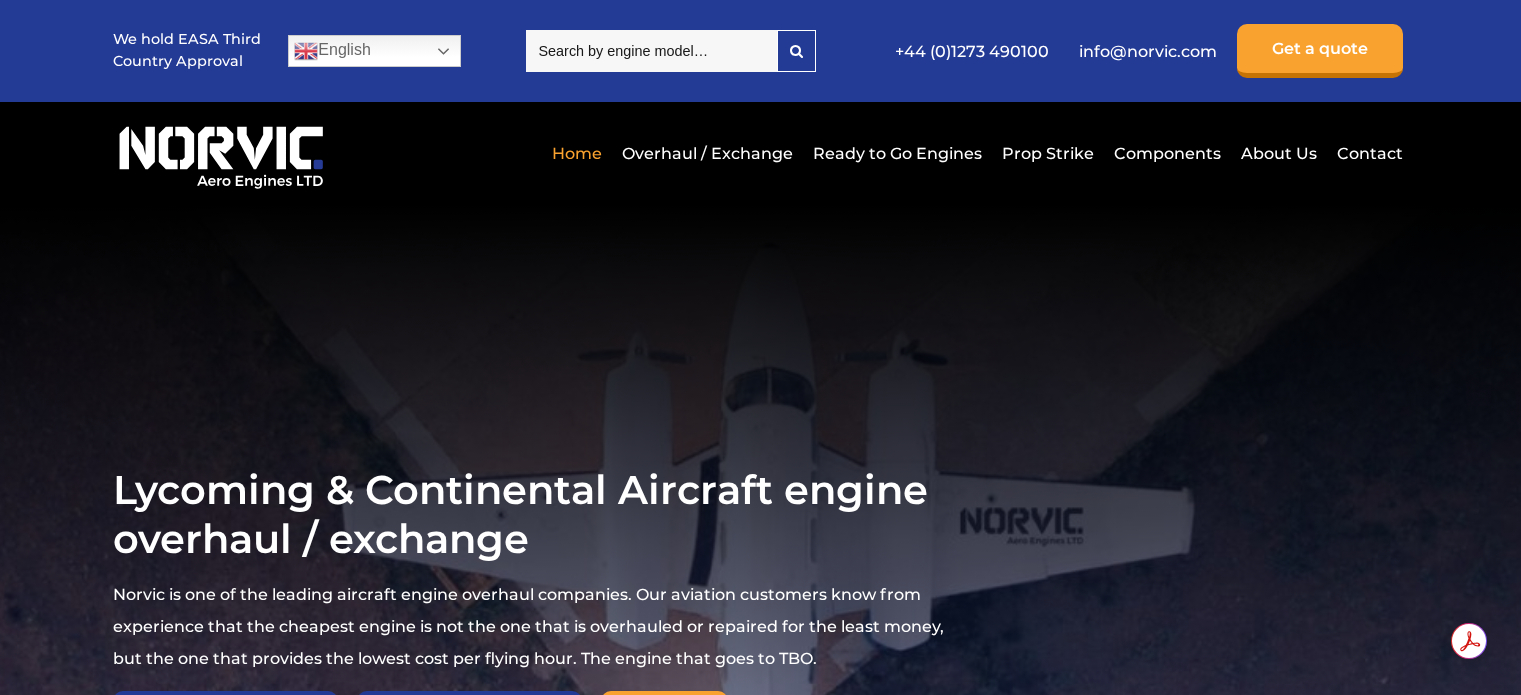 select on "Lycoming" 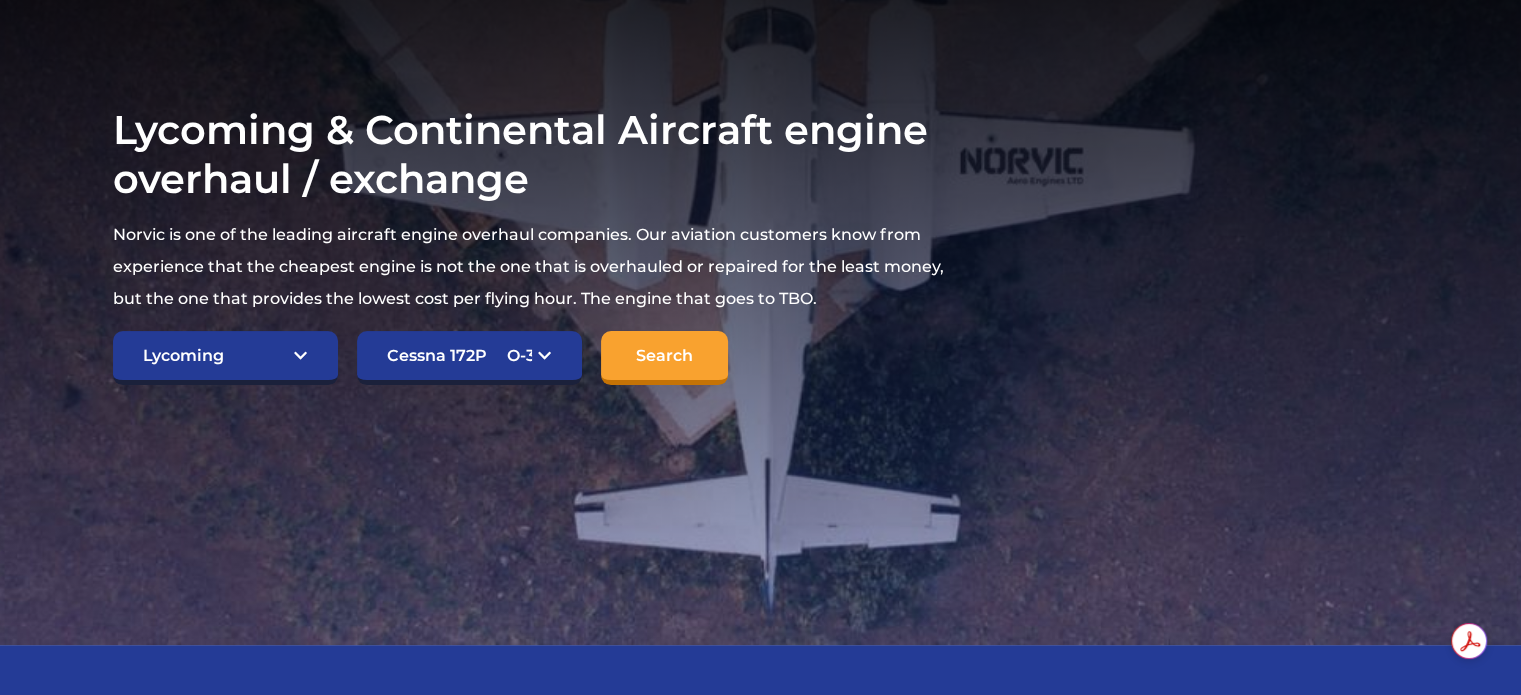 scroll, scrollTop: 360, scrollLeft: 0, axis: vertical 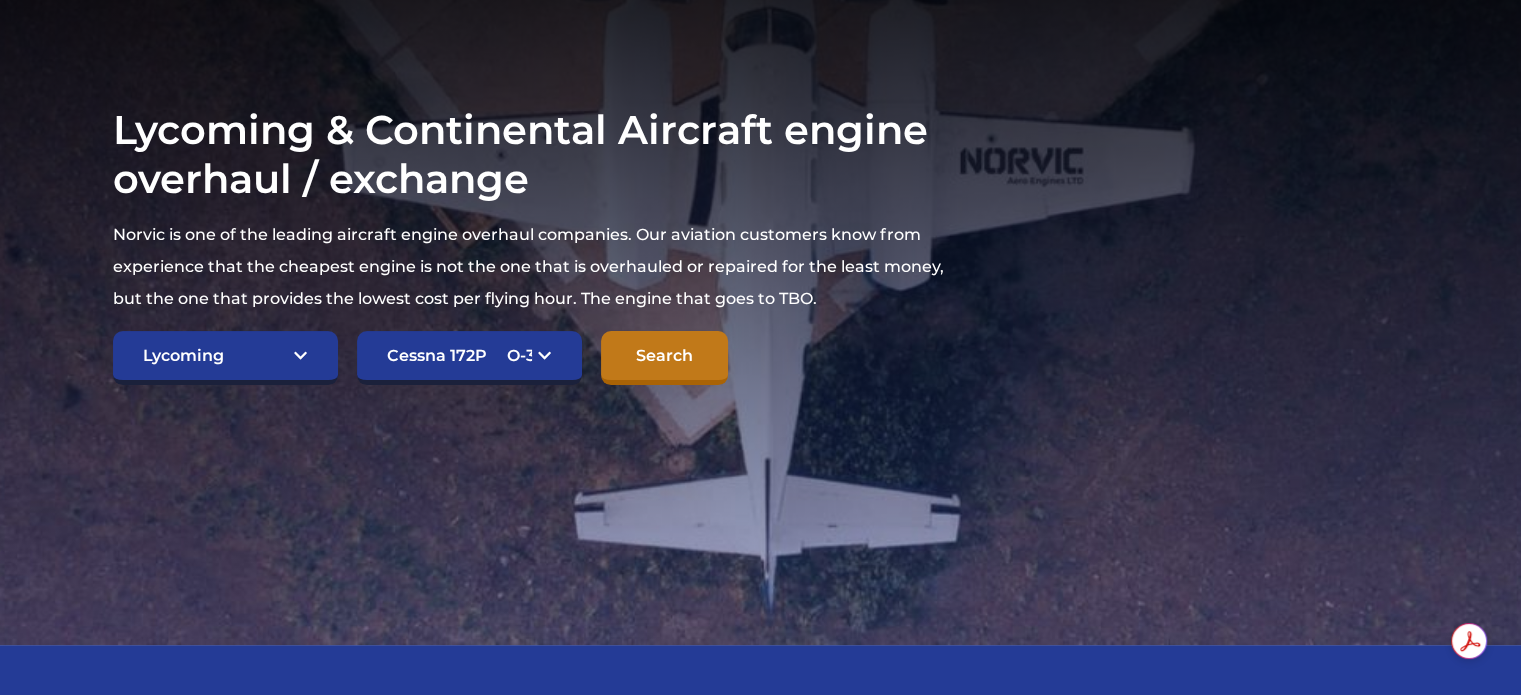 click on "Search" at bounding box center (664, 358) 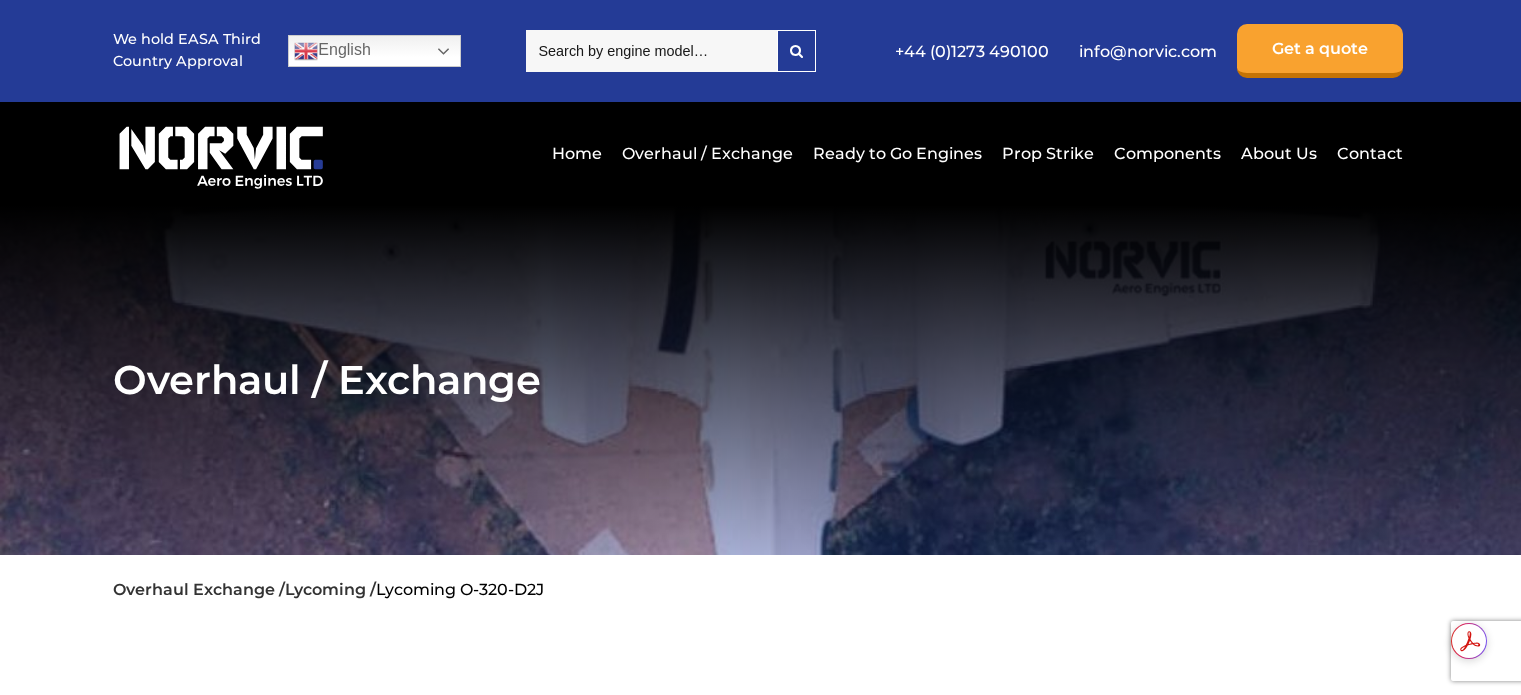 scroll, scrollTop: 0, scrollLeft: 0, axis: both 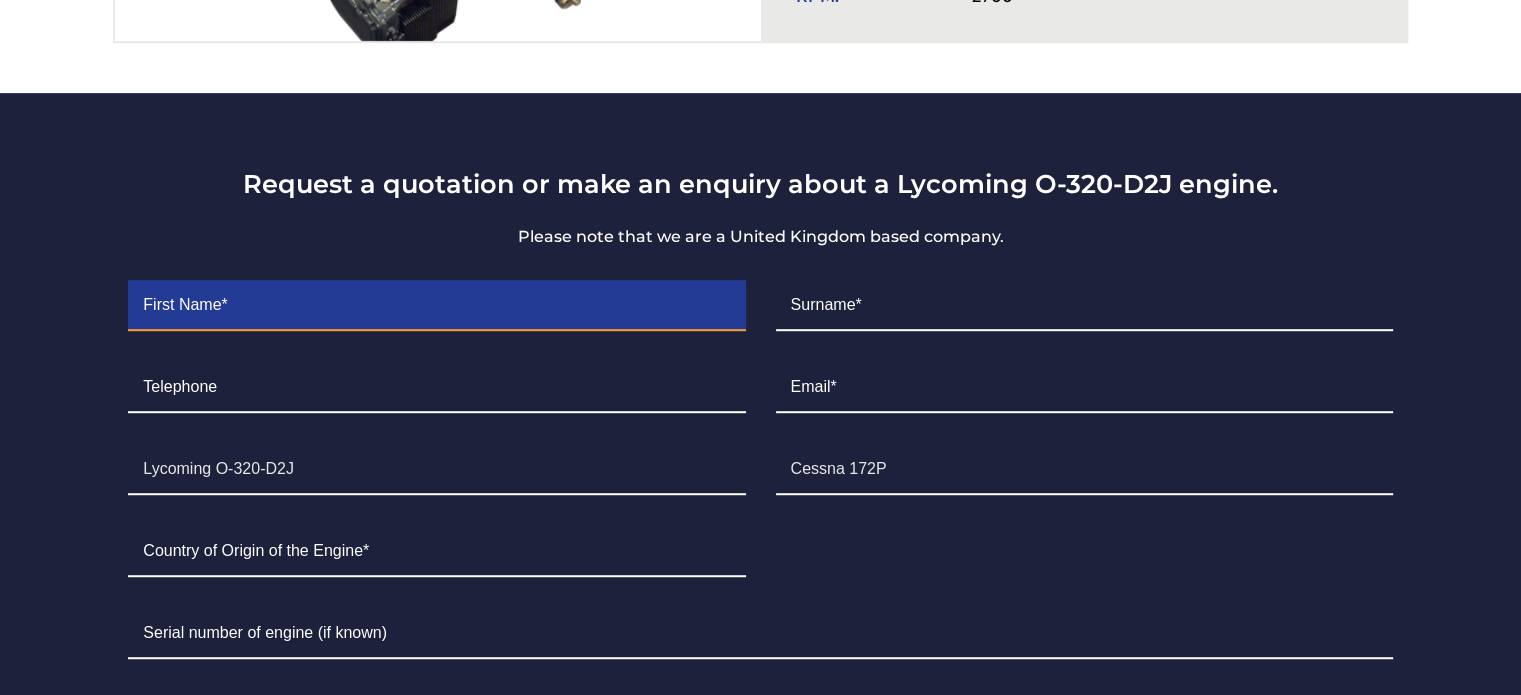 click at bounding box center (436, 306) 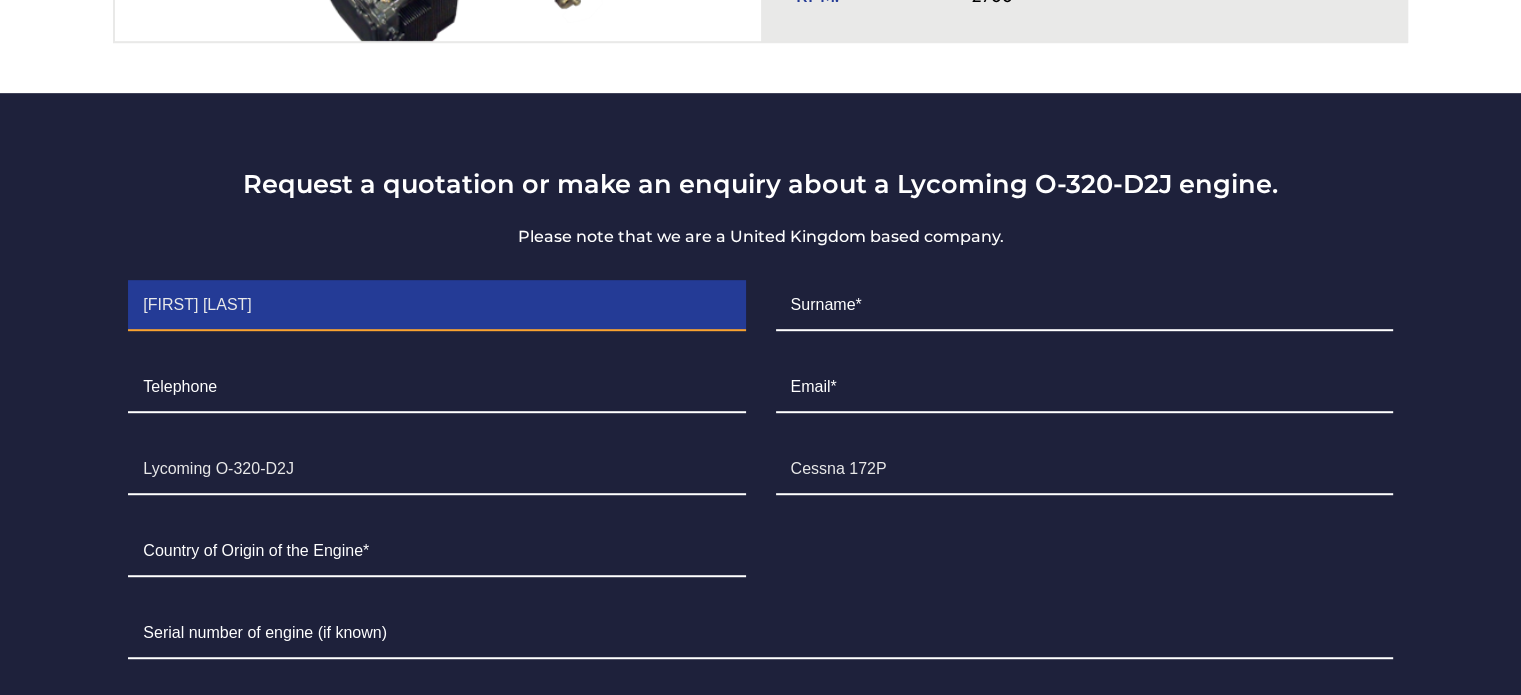 type on "[FIRST]" 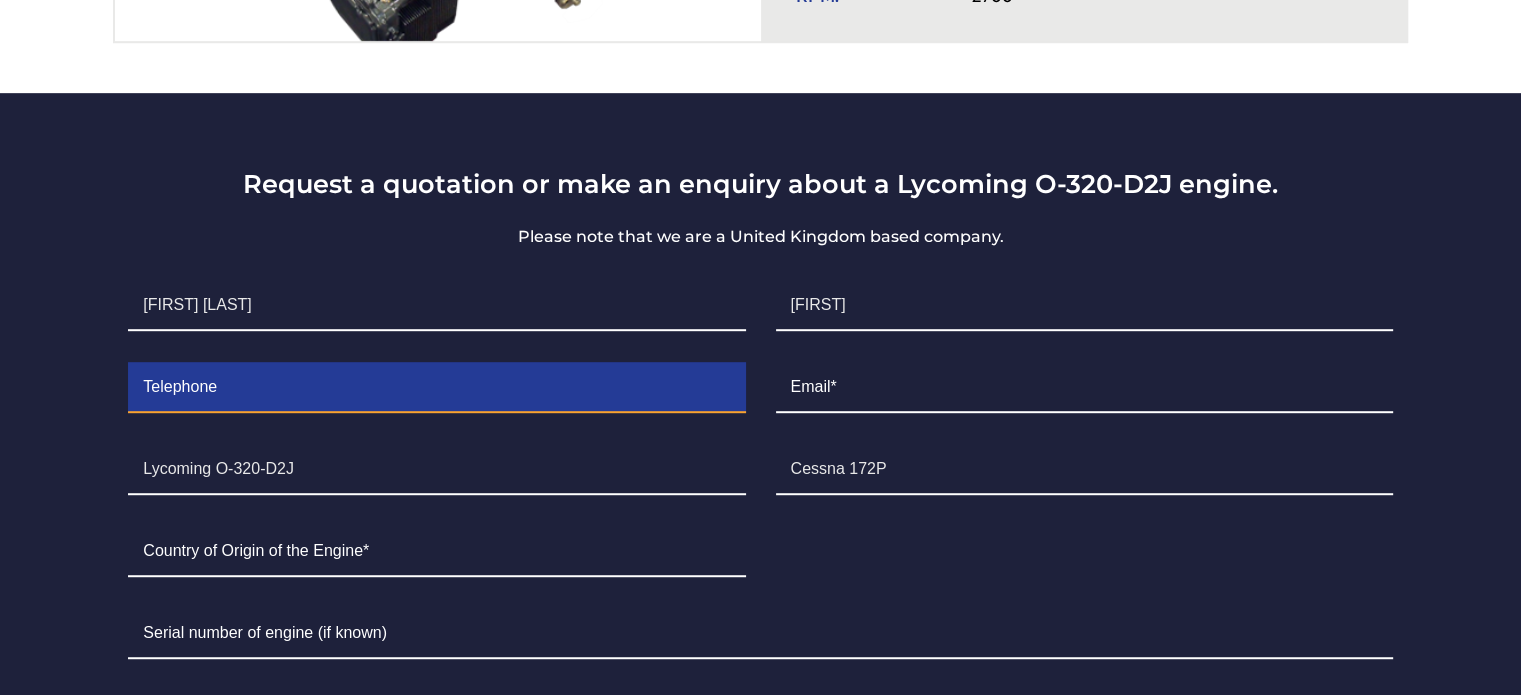 type on "+[PHONE]" 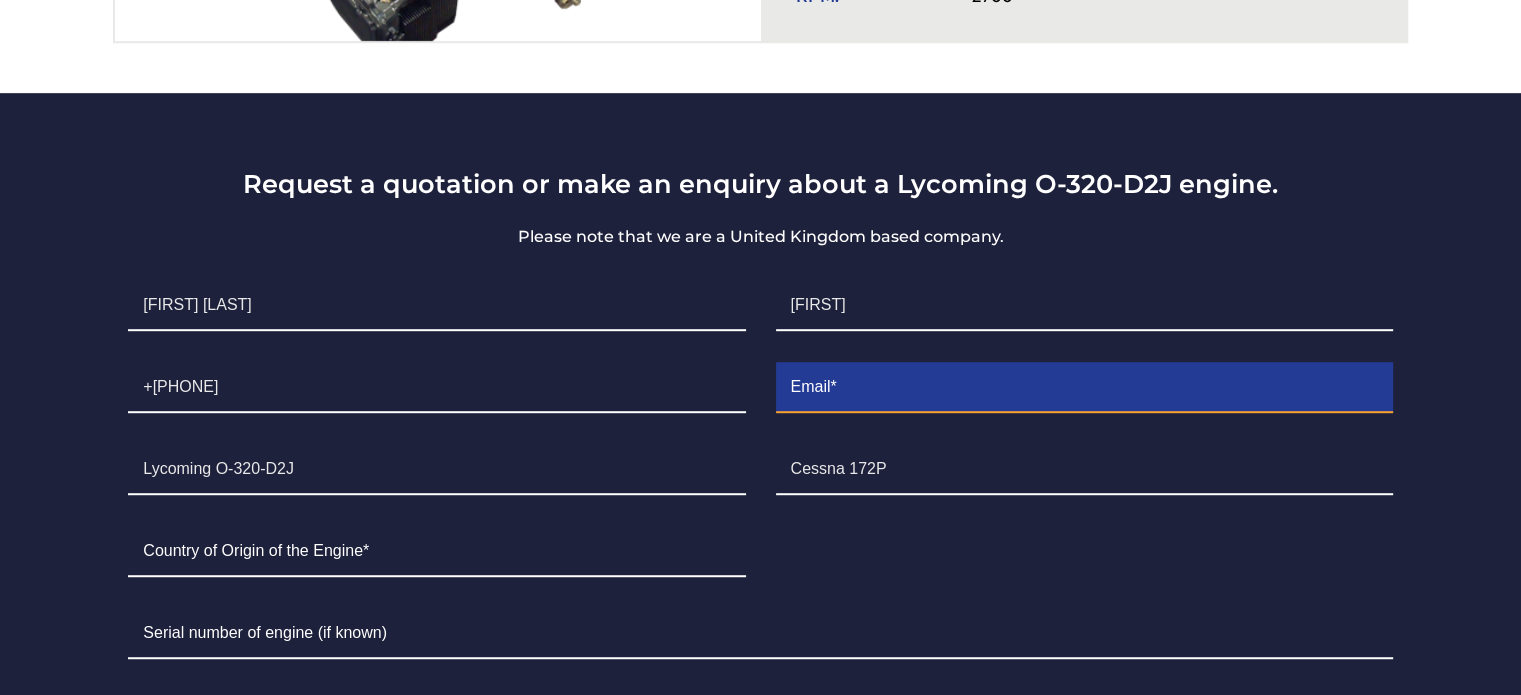 type on "william.[EMAIL]@wrteknologi.com" 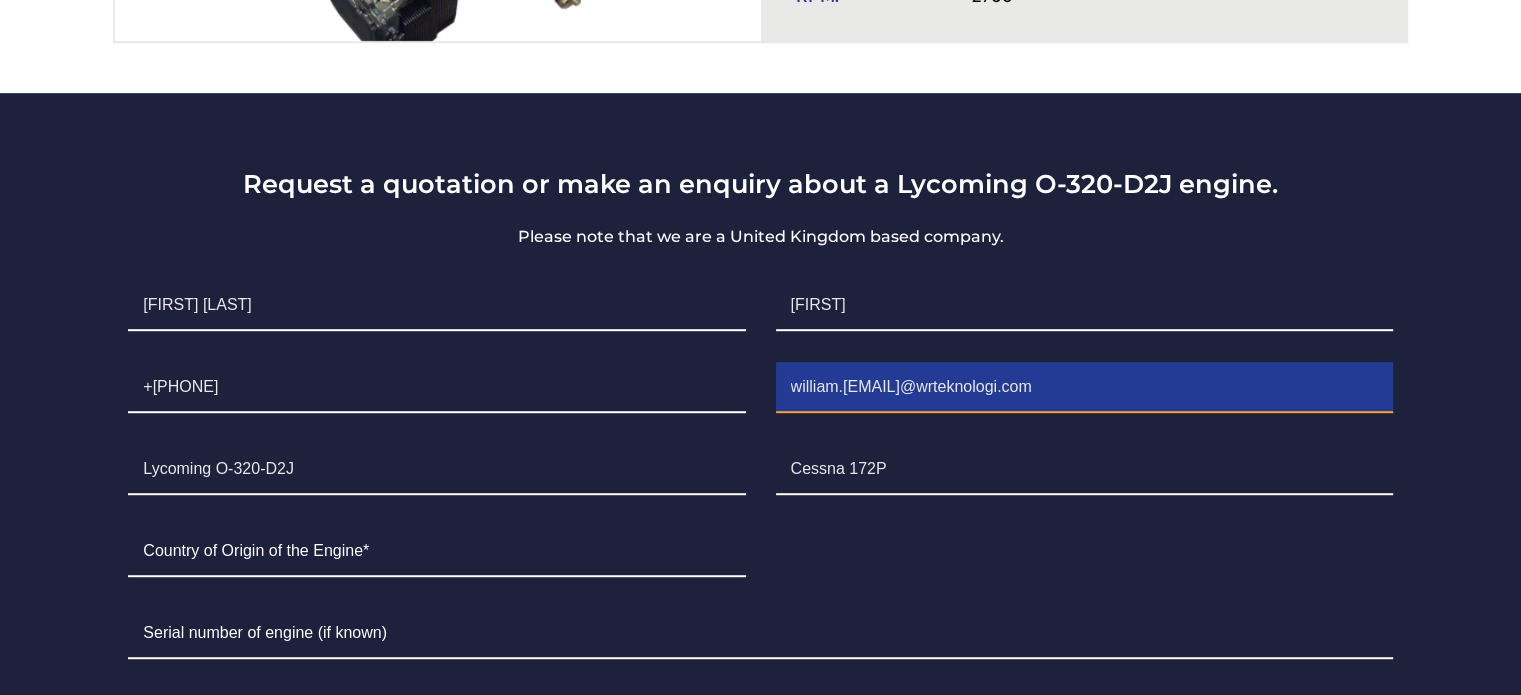 type on "[COUNTRY]" 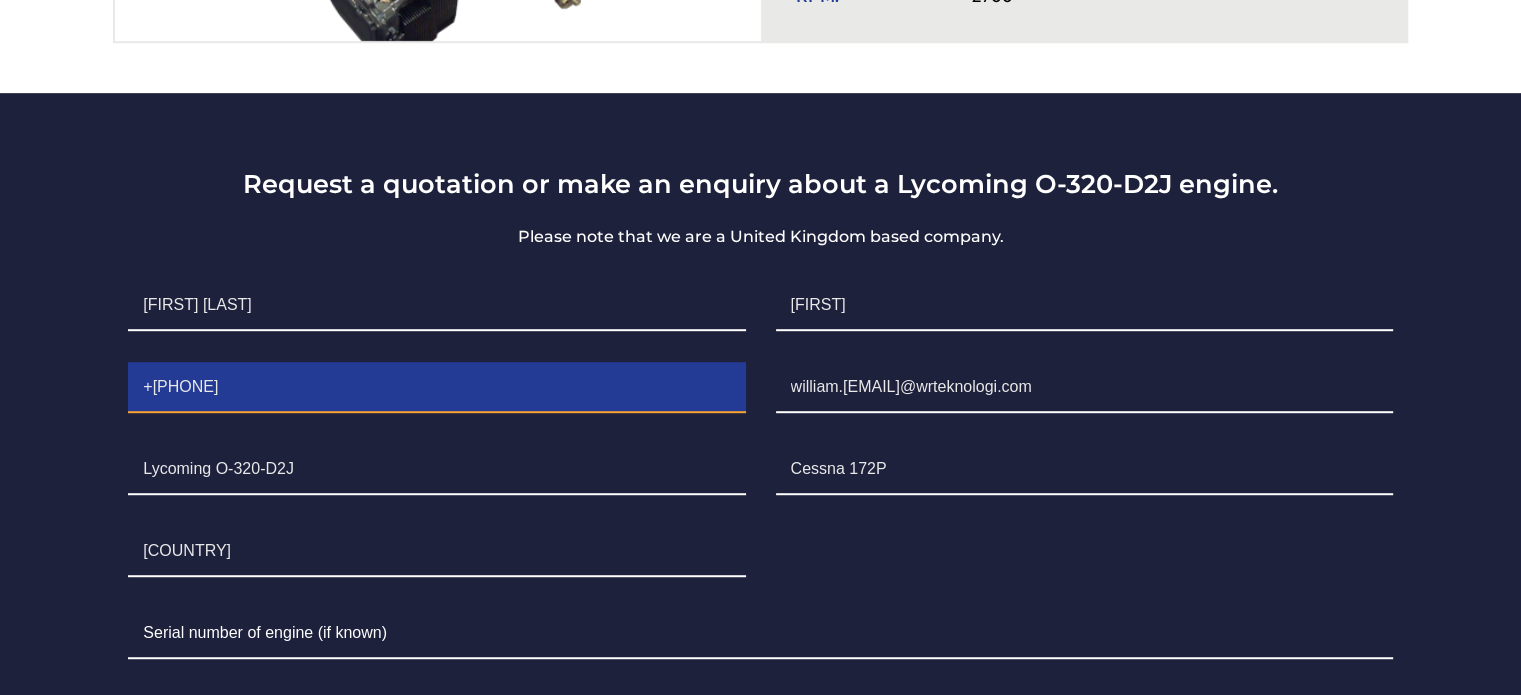 click on "+[PHONE]" at bounding box center (436, 388) 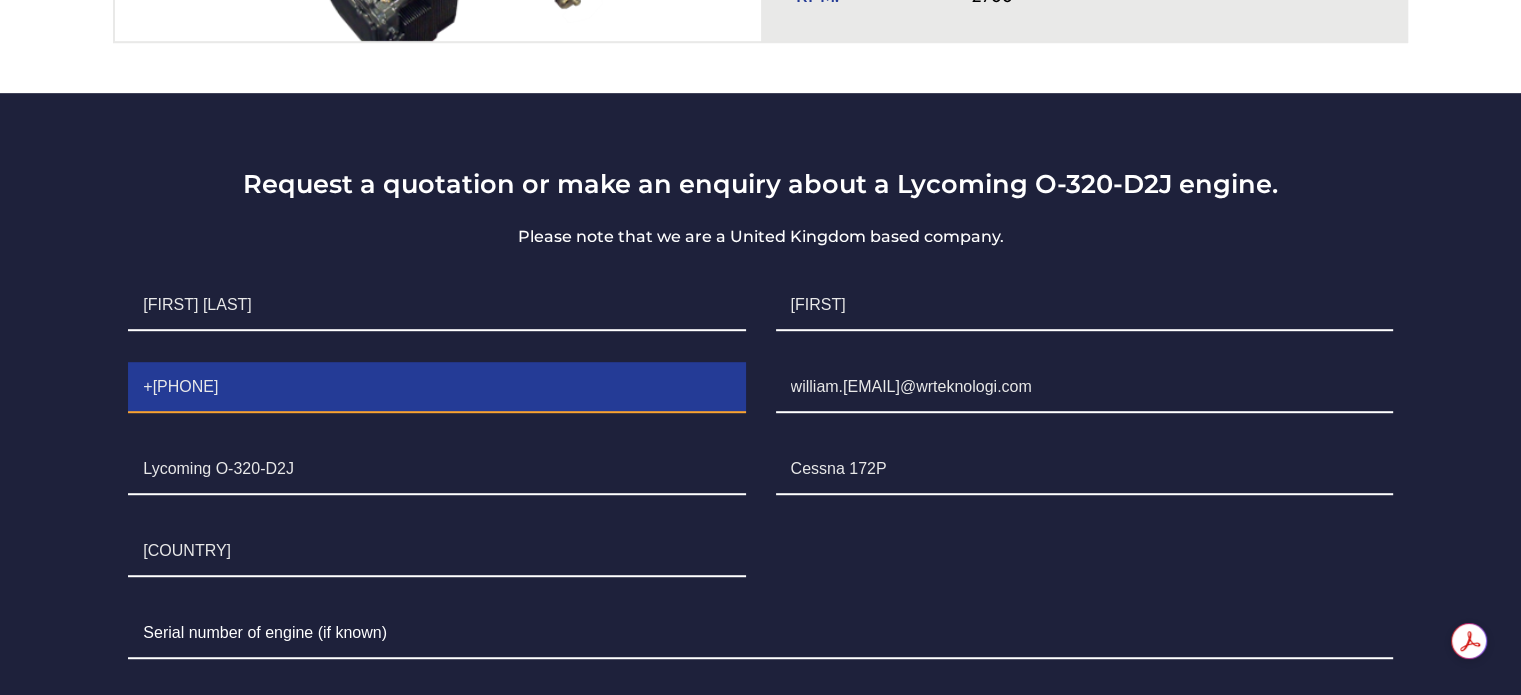 type on "+[PHONE]" 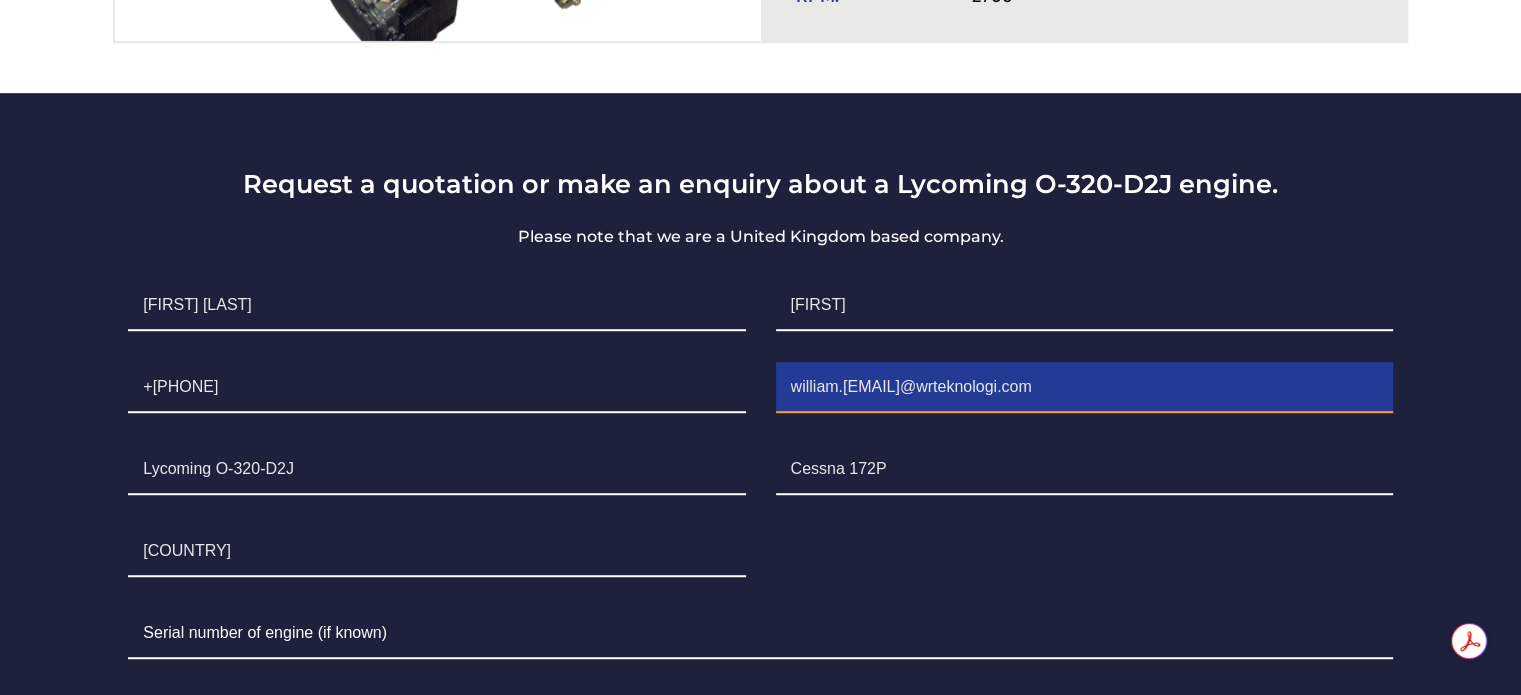 click on "william.[EMAIL]@wrteknologi.com" at bounding box center (1084, 388) 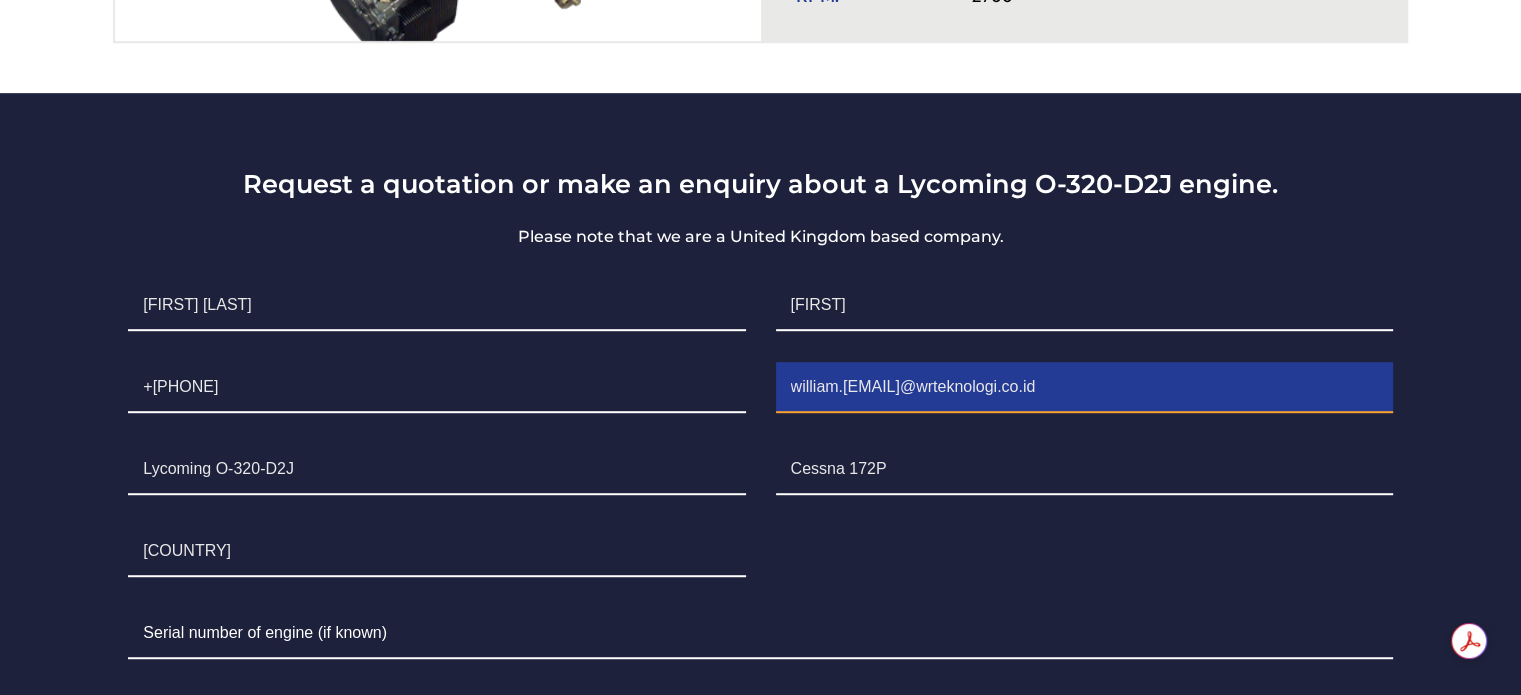 type on "william.[EMAIL]@wrteknologi.co.id" 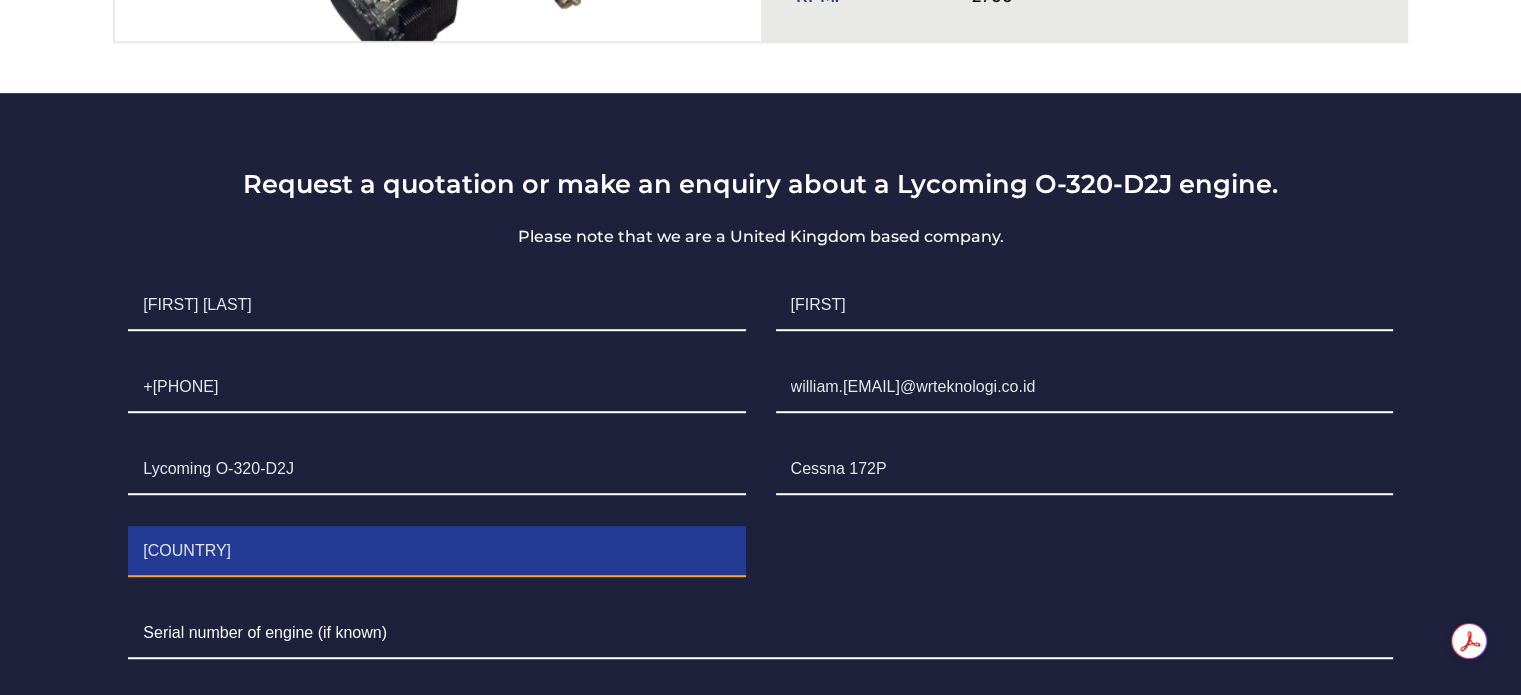click on "[COUNTRY]" at bounding box center [436, 552] 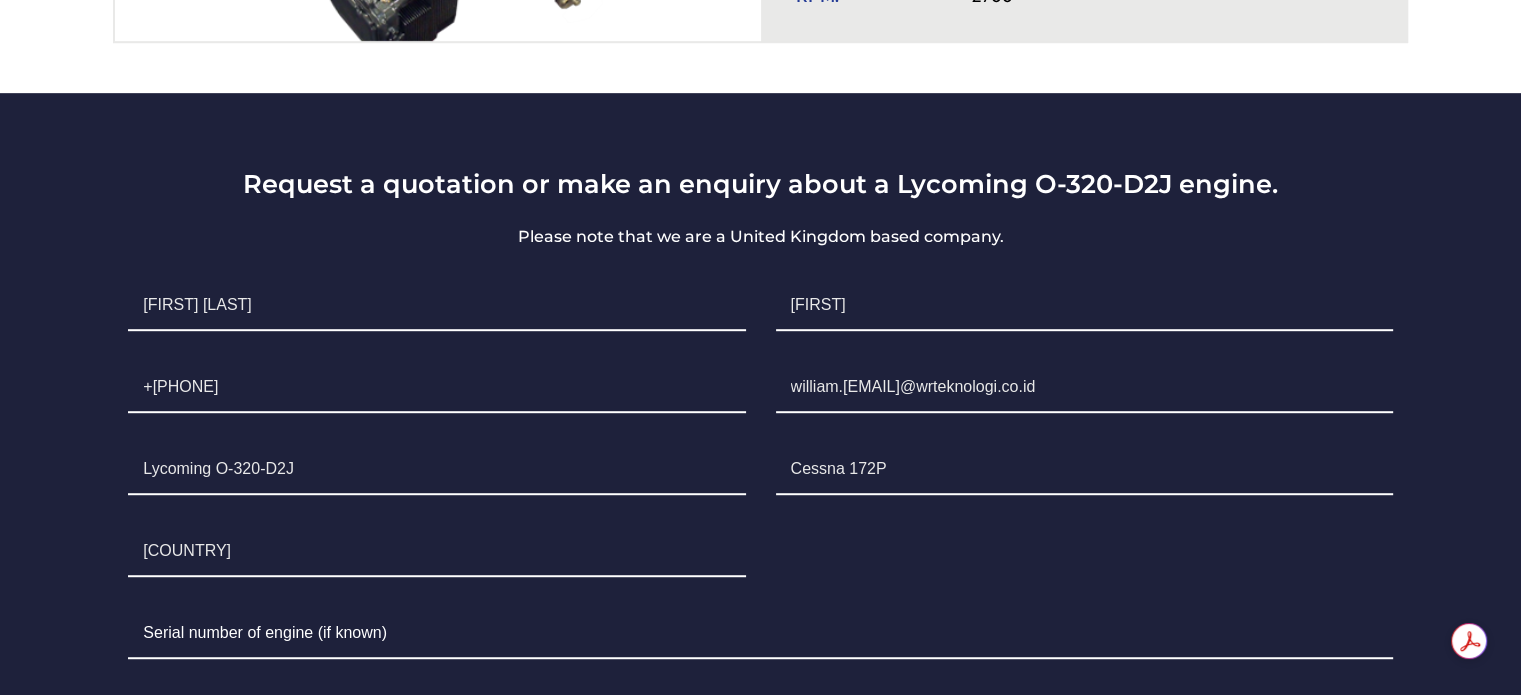 click on "Serial Number" at bounding box center (760, 634) 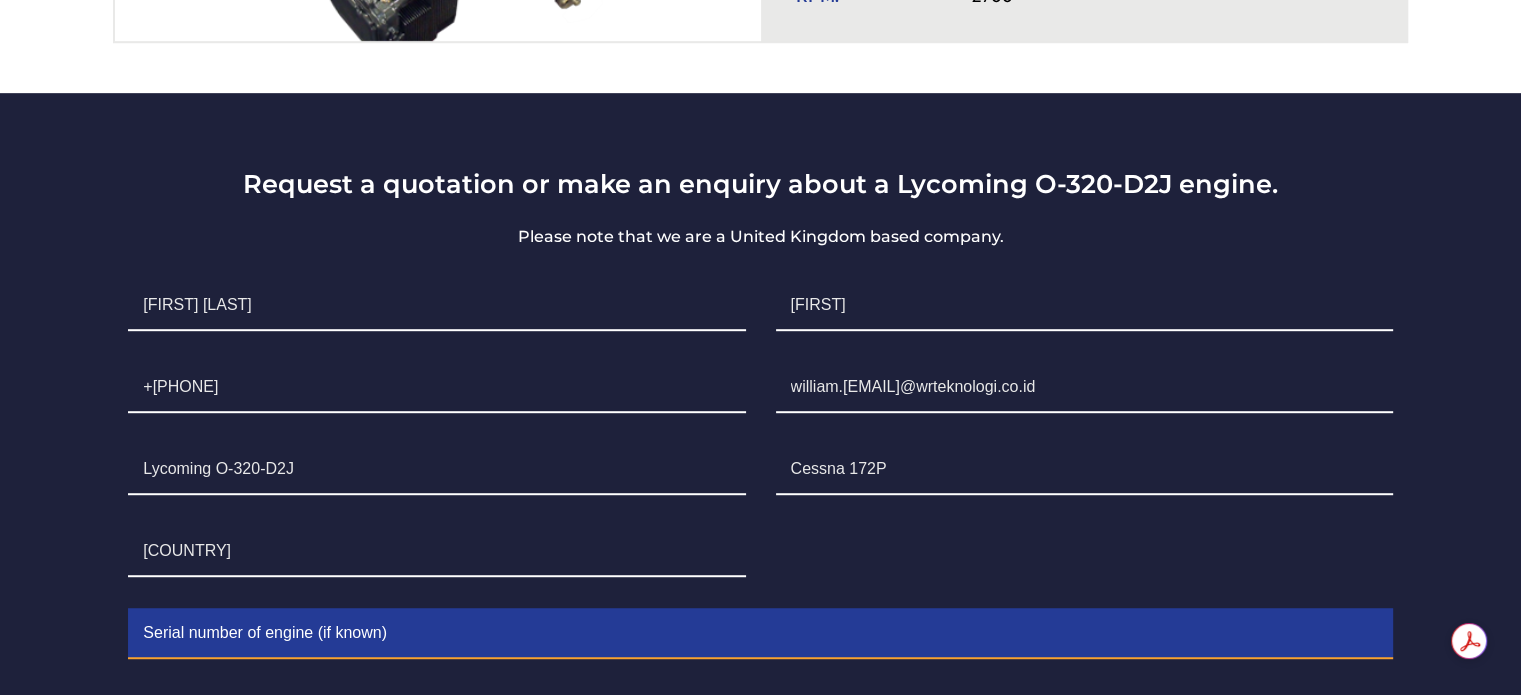 click at bounding box center (760, 634) 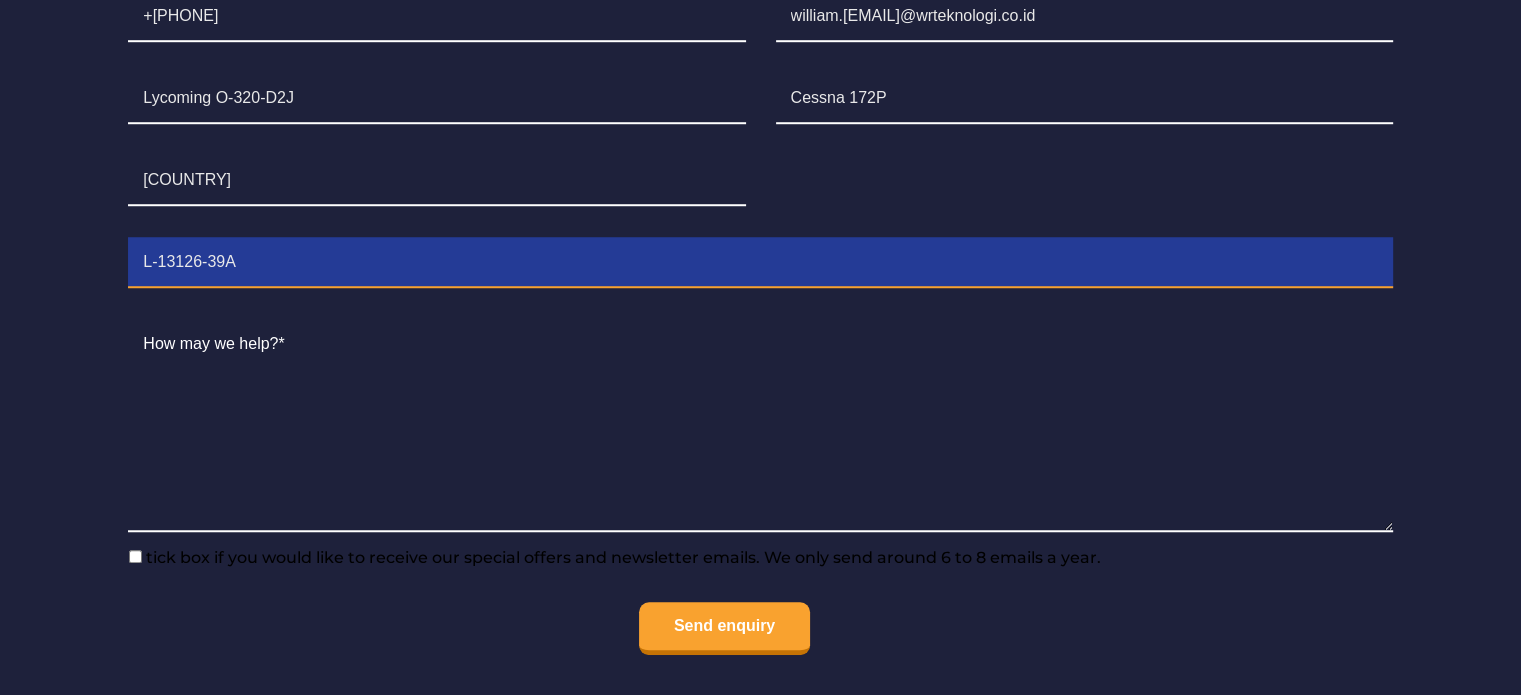 scroll, scrollTop: 1345, scrollLeft: 0, axis: vertical 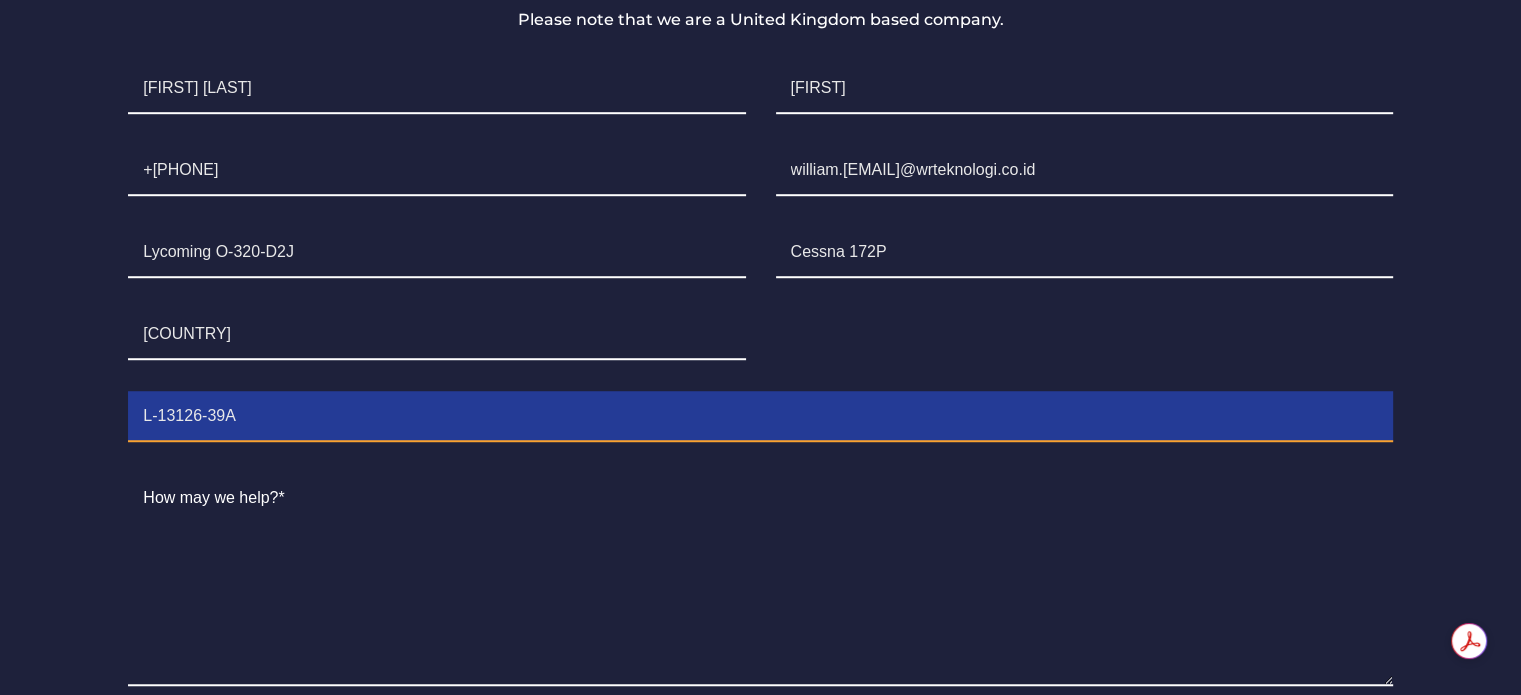 type on "L-13126-39A" 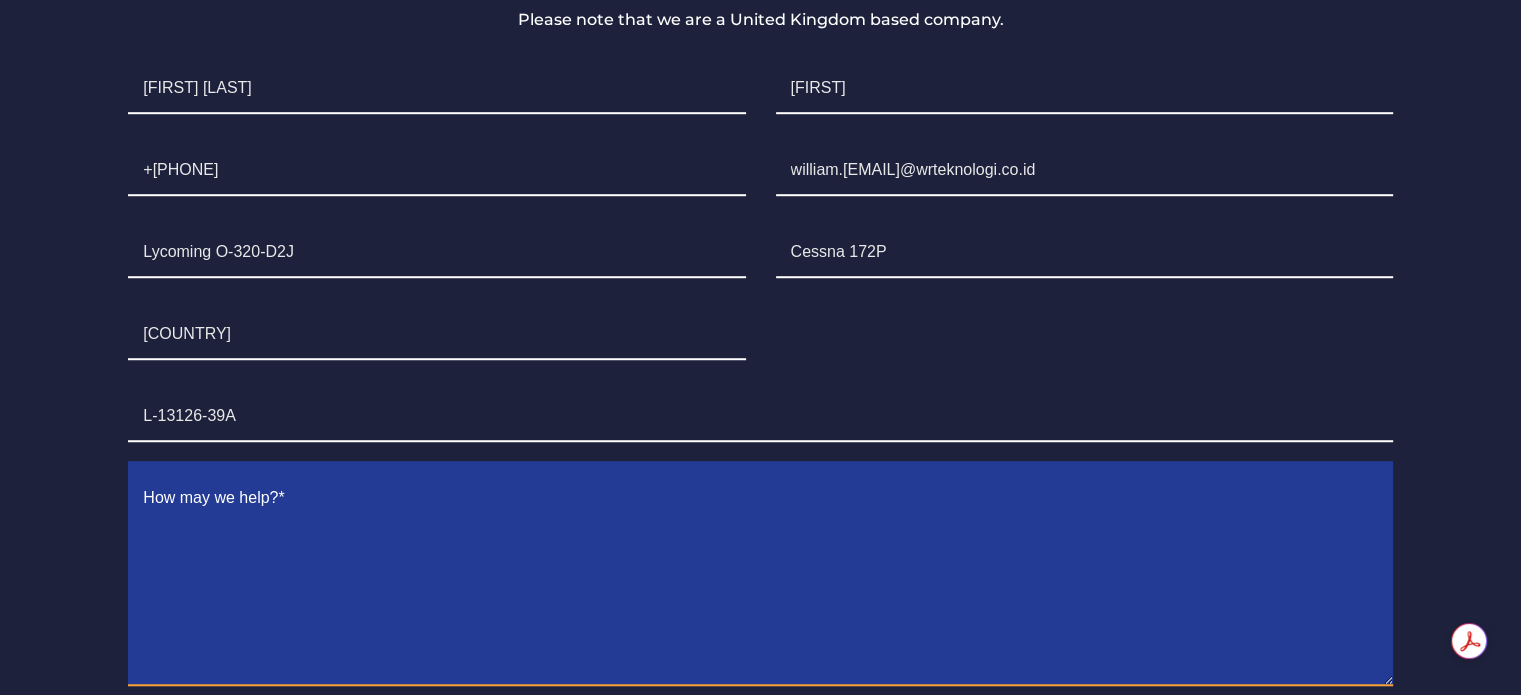 click at bounding box center (760, 580) 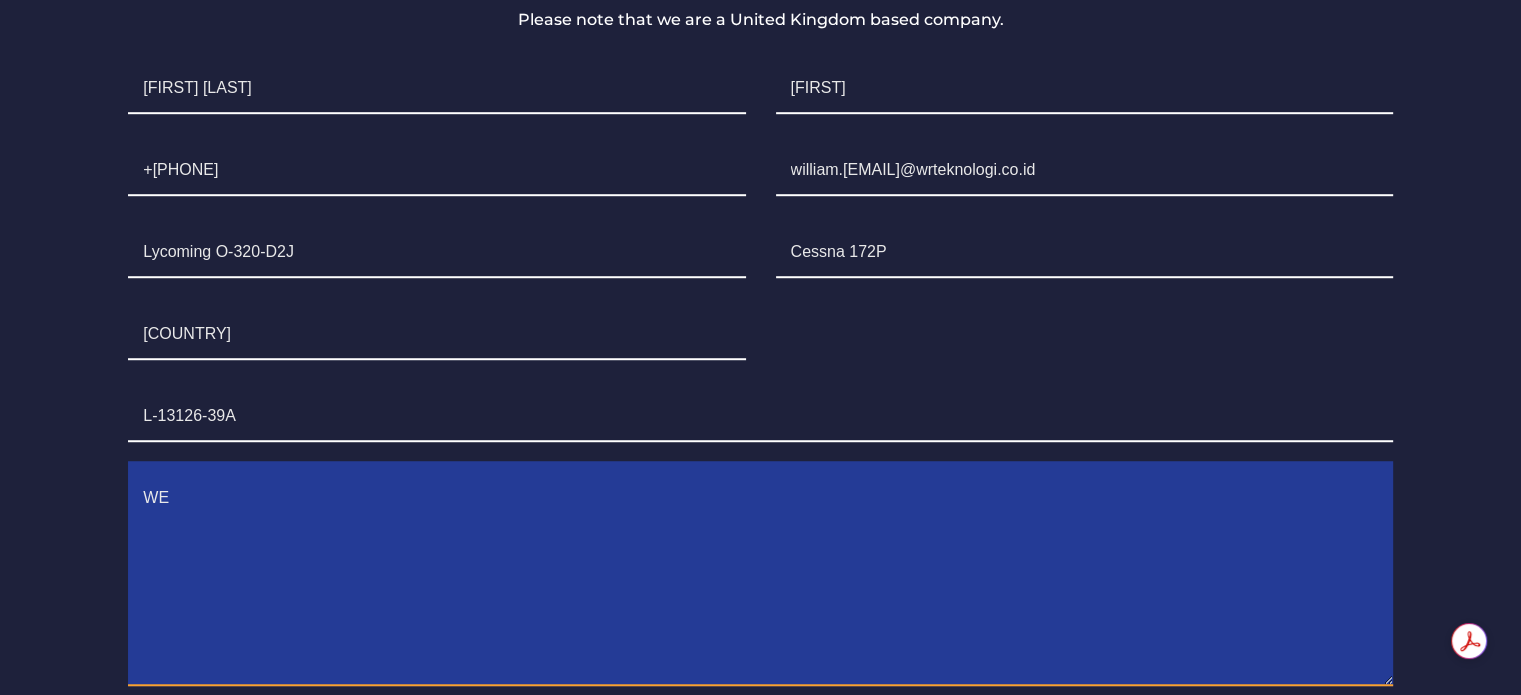 type on "W" 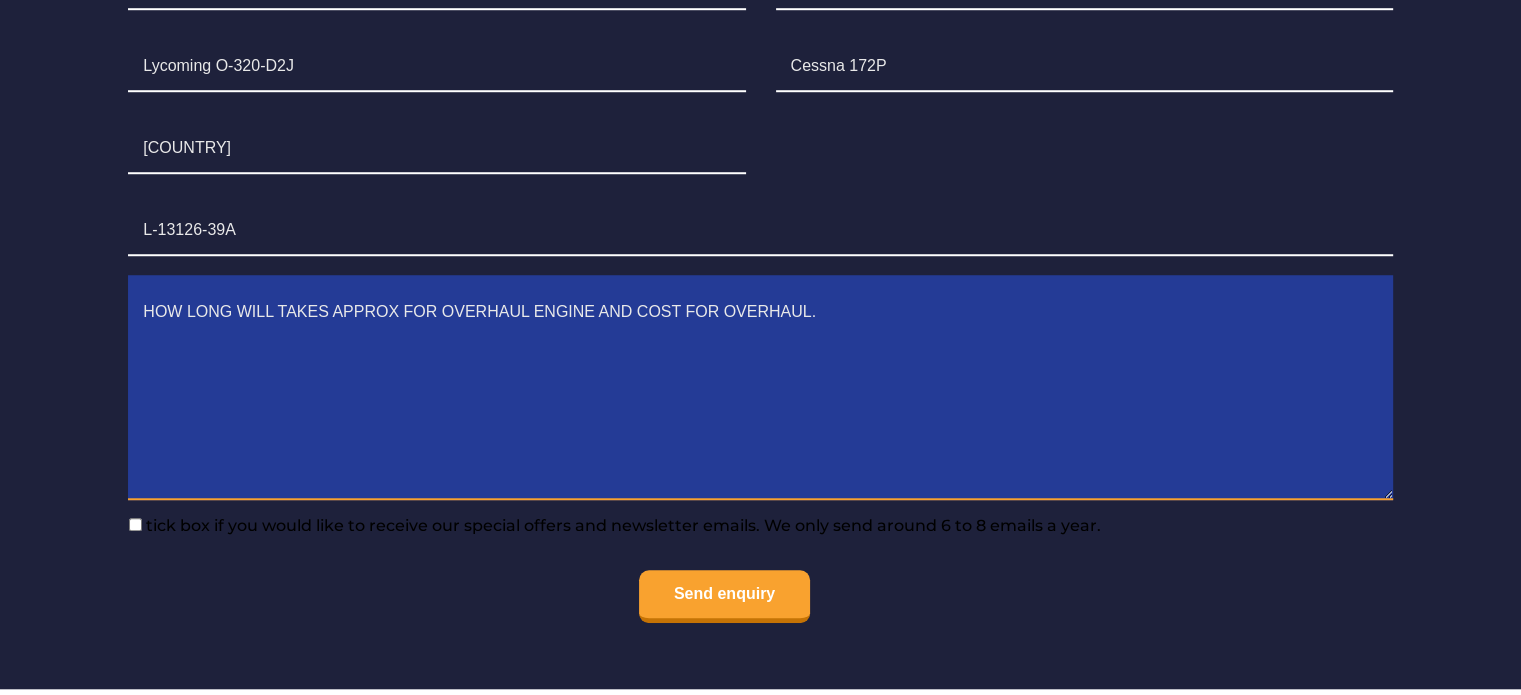 scroll, scrollTop: 1562, scrollLeft: 0, axis: vertical 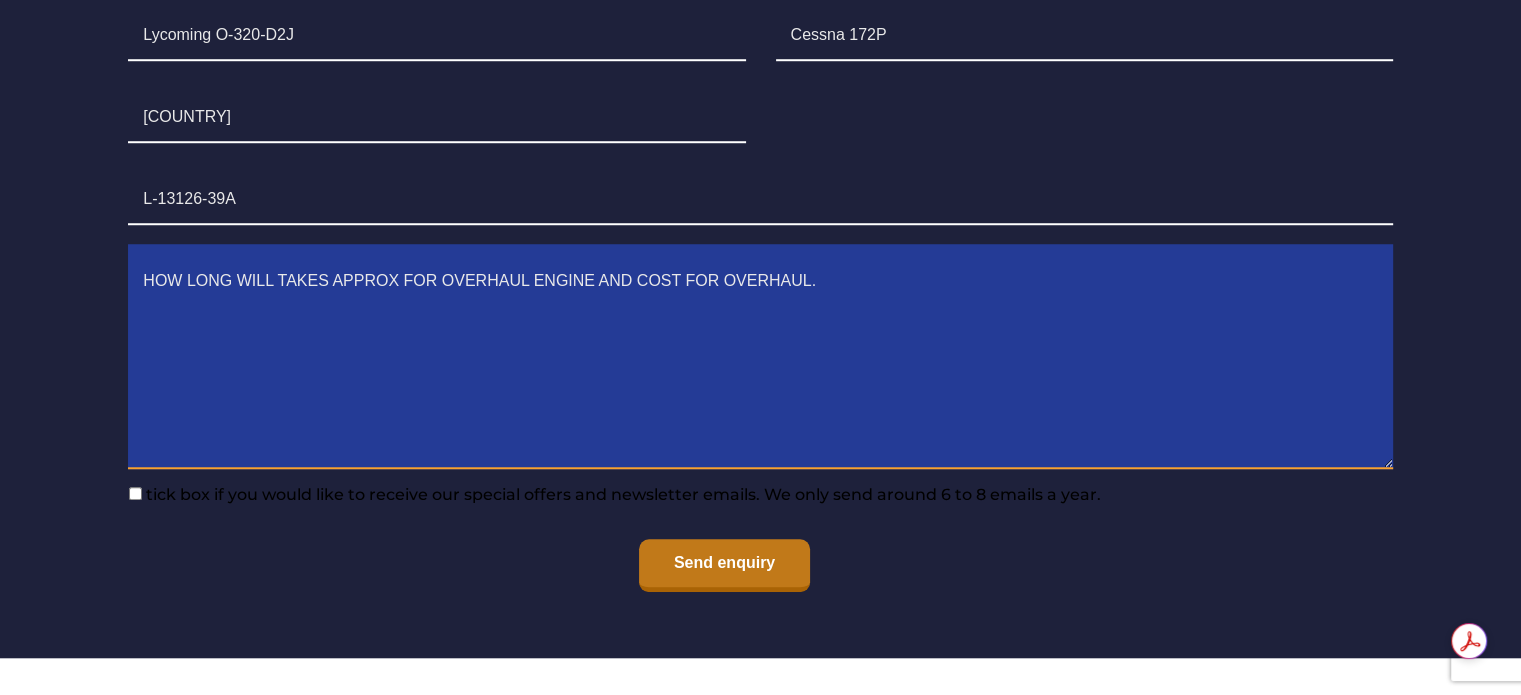 type on "HOW LONG WILL TAKES APPROX FOR OVERHAUL ENGINE AND COST FOR OVERHAUL." 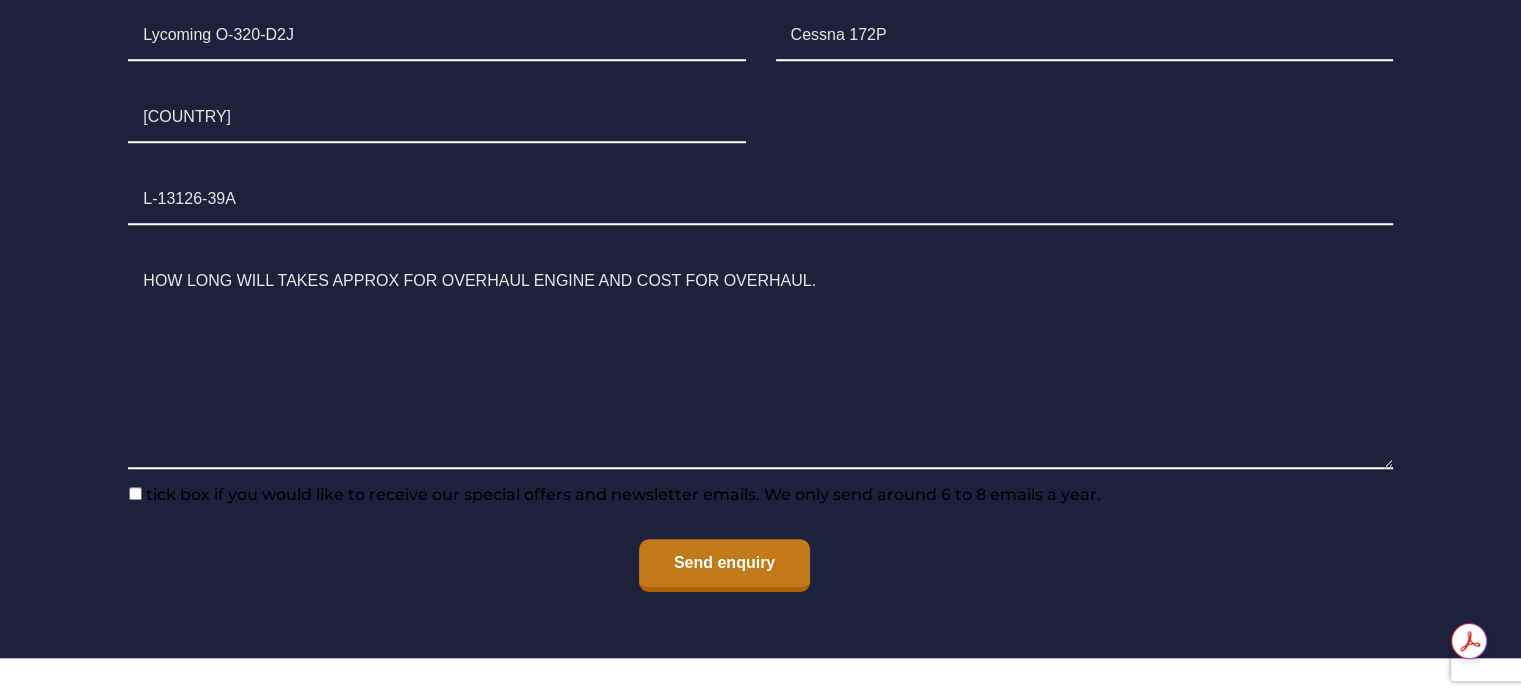 click on "Send enquiry" at bounding box center (724, 565) 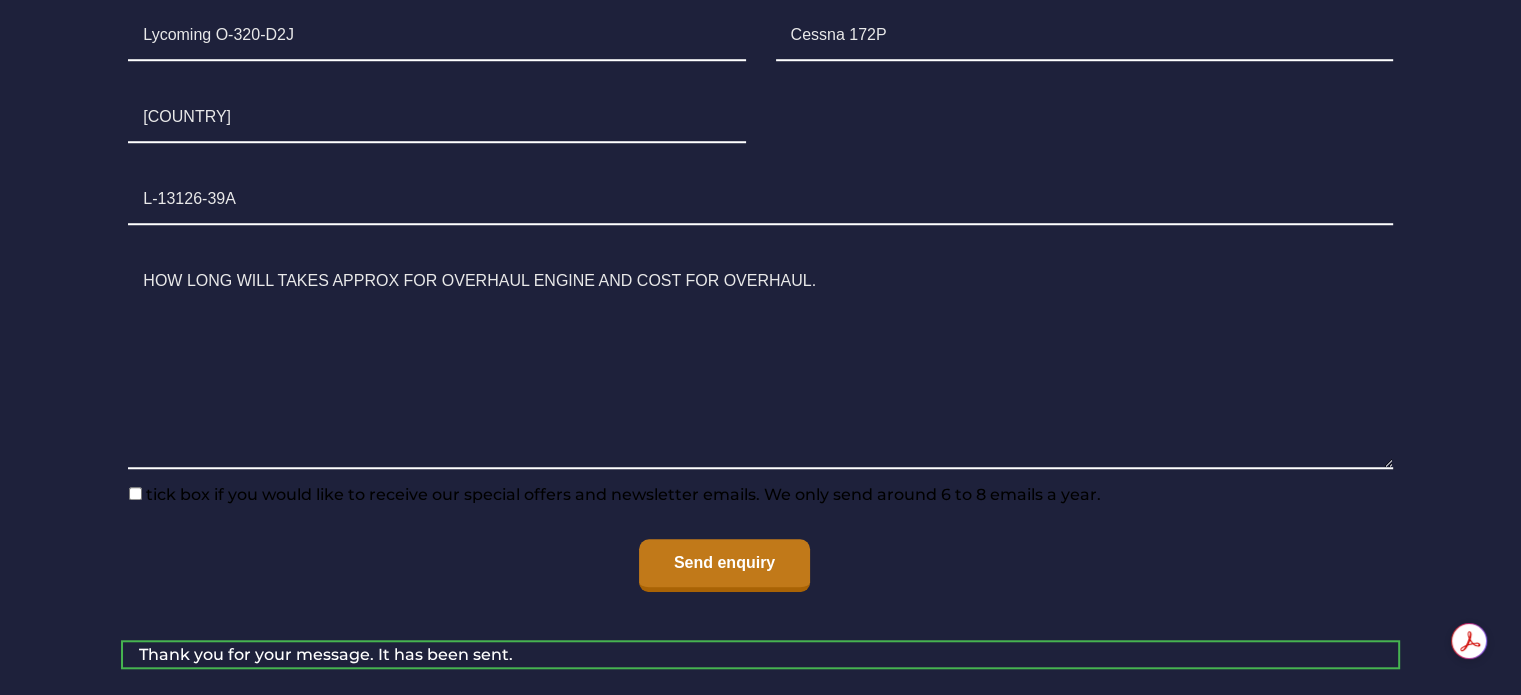click on "Send enquiry" at bounding box center [724, 565] 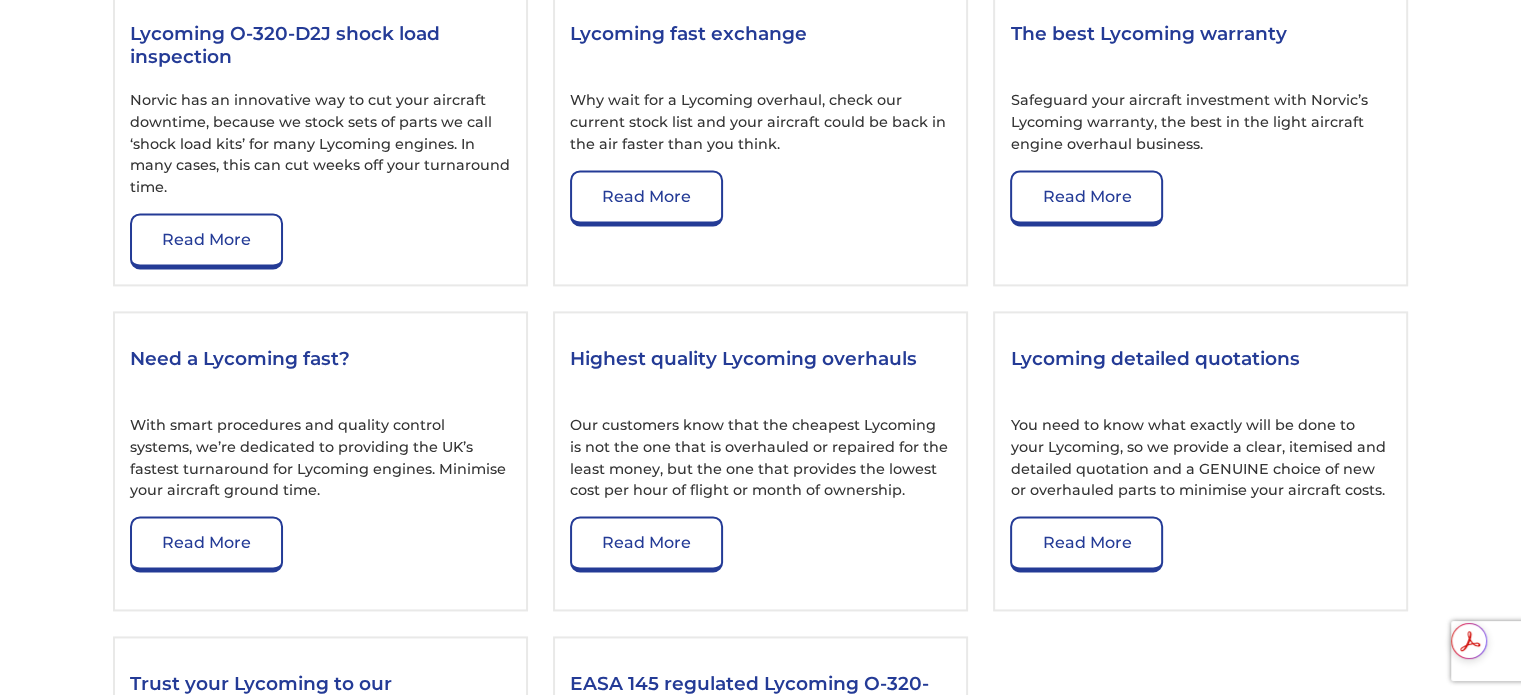 scroll, scrollTop: 2722, scrollLeft: 0, axis: vertical 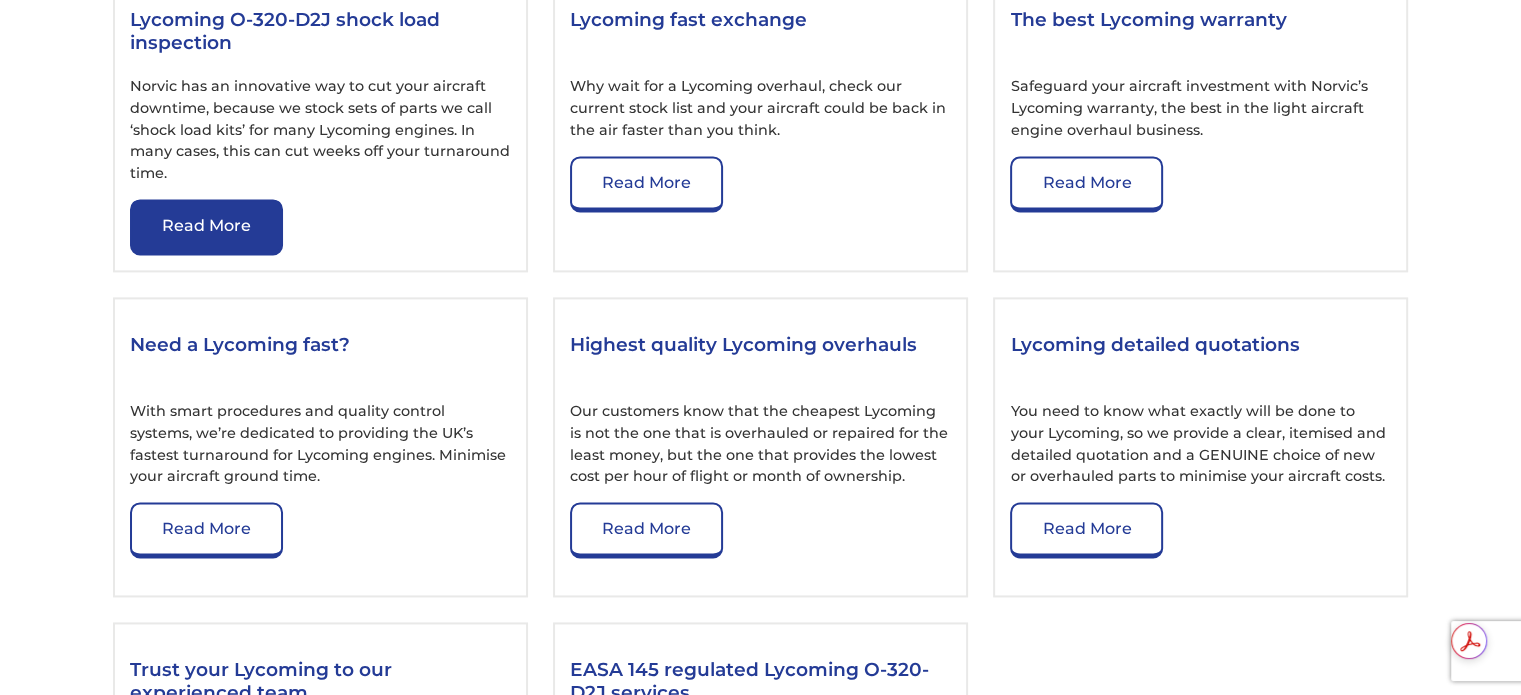 click on "Read More" at bounding box center (206, 227) 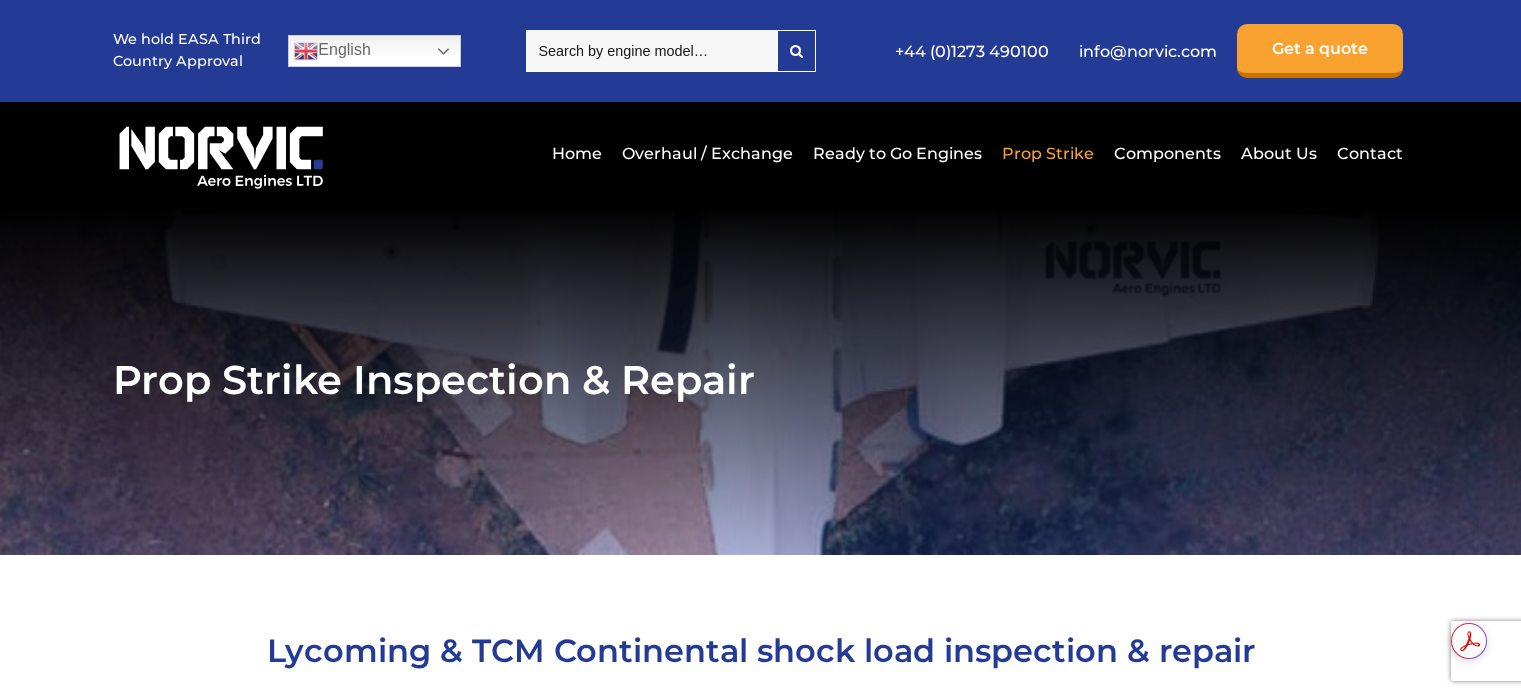scroll, scrollTop: 0, scrollLeft: 0, axis: both 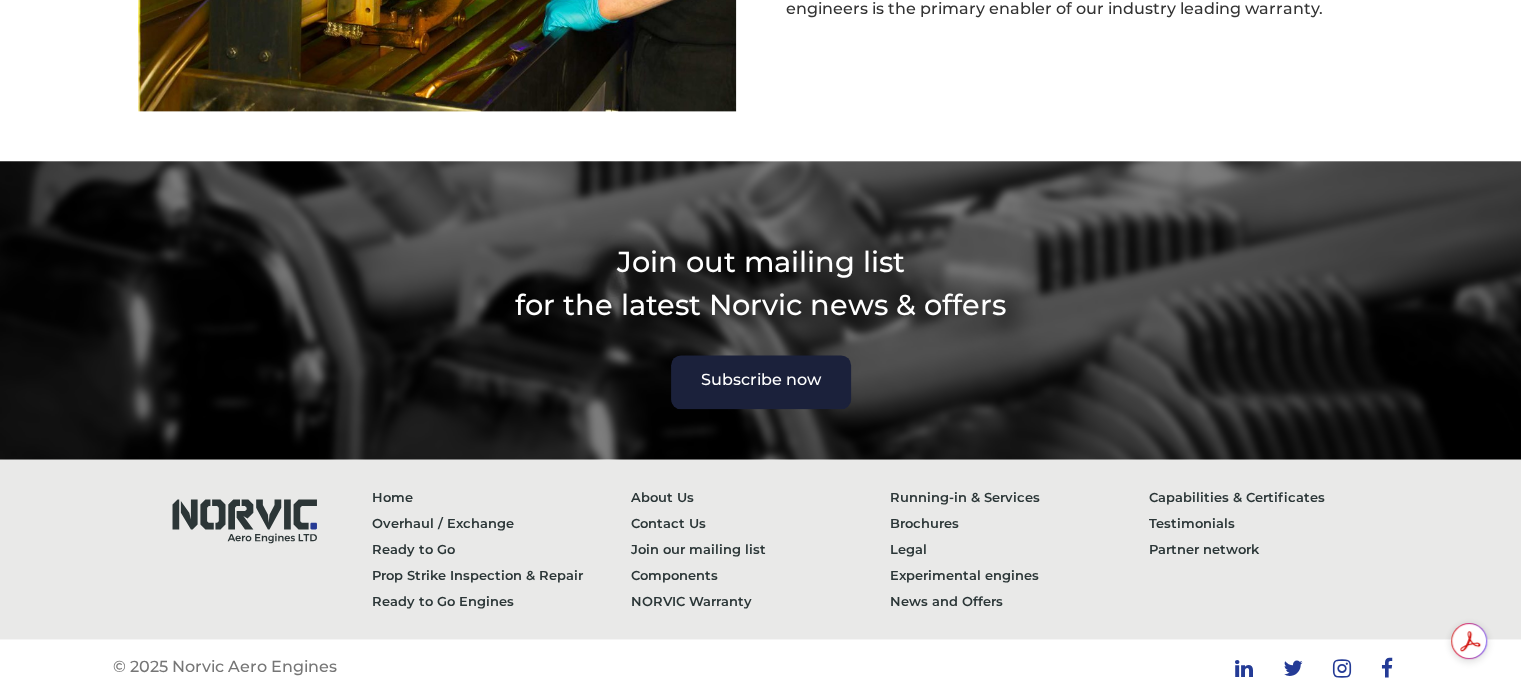 click on "Subscribe now" at bounding box center (761, 382) 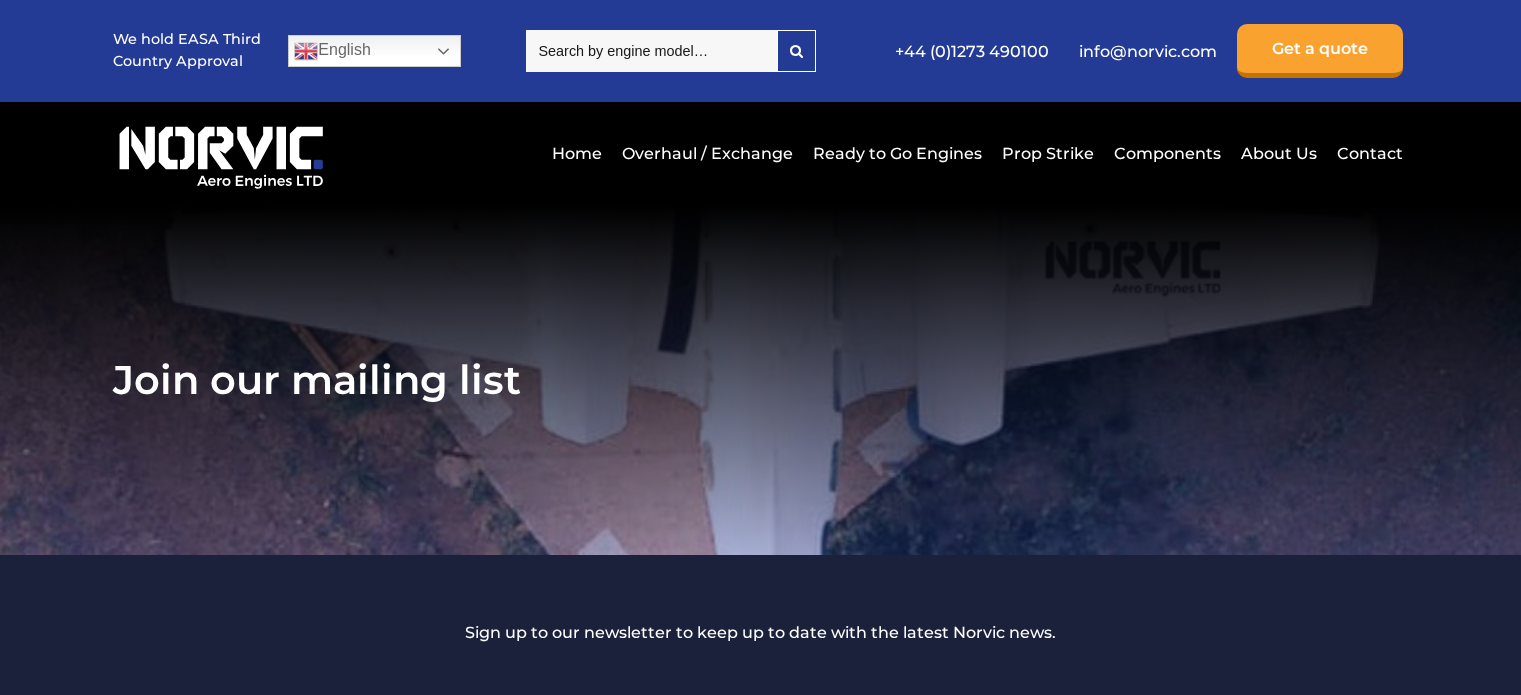 scroll, scrollTop: 0, scrollLeft: 0, axis: both 